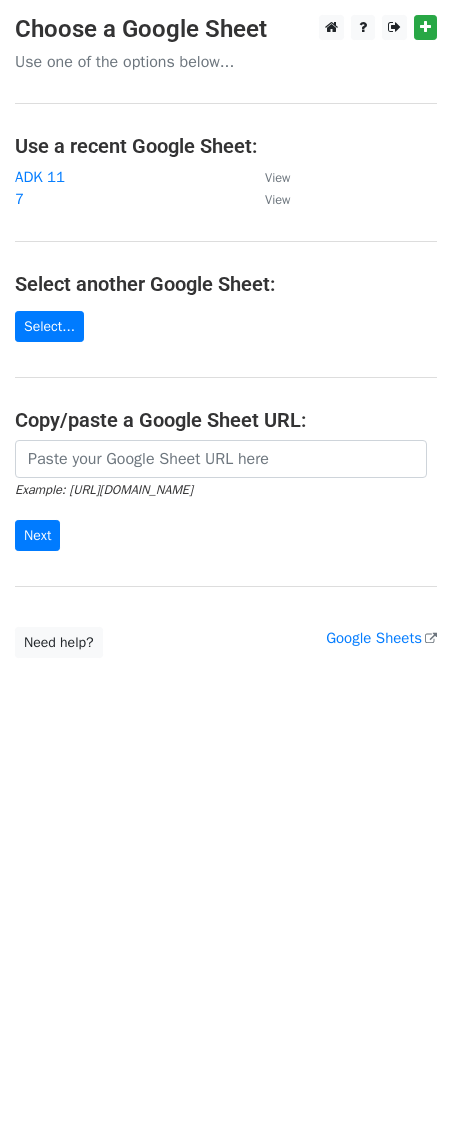 scroll, scrollTop: 0, scrollLeft: 0, axis: both 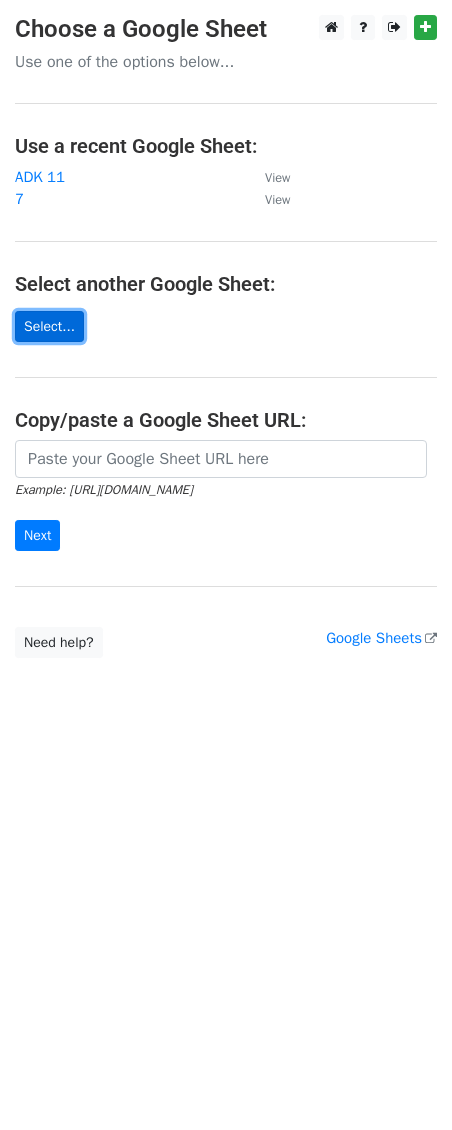 click on "Select..." at bounding box center (49, 326) 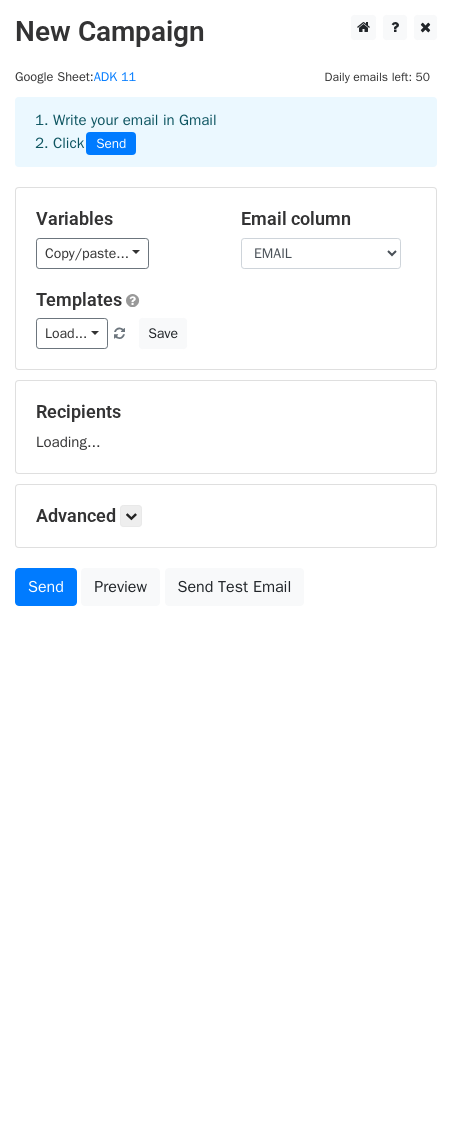 scroll, scrollTop: 0, scrollLeft: 0, axis: both 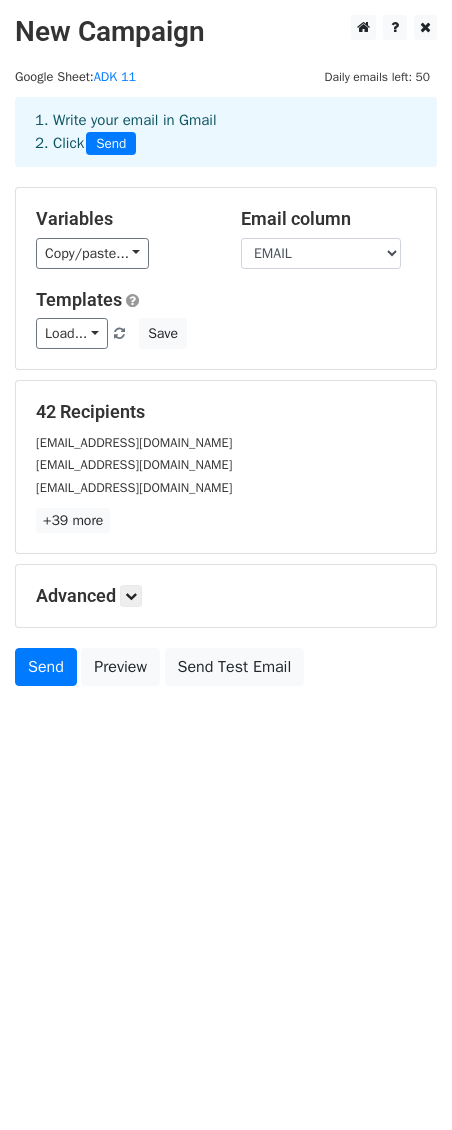 click on "New Campaign
Daily emails left: 50
Google Sheet:
ADK 11
1. Write your email in Gmail
2. Click
Send
Variables
Copy/paste...
{{EMAIL}}
Email column
EMAIL
Templates
Load...
No templates saved
Save
42 Recipients
[EMAIL_ADDRESS][DOMAIN_NAME]
[EMAIL_ADDRESS][DOMAIN_NAME]
[EMAIL_ADDRESS][DOMAIN_NAME]
+39 more
42 Recipients
×
[EMAIL_ADDRESS][DOMAIN_NAME]
[EMAIL_ADDRESS][DOMAIN_NAME]
[EMAIL_ADDRESS][DOMAIN_NAME]
[DOMAIN_NAME][EMAIL_ADDRESS][DOMAIN_NAME]
[EMAIL_ADDRESS][DOMAIN_NAME]
[EMAIL_ADDRESS][DOMAIN_NAME]
[EMAIL_ADDRESS][DOMAIN_NAME]
[EMAIL_ADDRESS][DOMAIN_NAME]
[EMAIL_ADDRESS][DOMAIN_NAME]
[EMAIL_ADDRESS][DOMAIN_NAME]
[EMAIL_ADDRESS][DOMAIN_NAME]
[DOMAIN_NAME][EMAIL_ADDRESS][DOMAIN_NAME]
[EMAIL_ADDRESS][DOMAIN_NAME]
[EMAIL_ADDRESS][DOMAIN_NAME]
[EMAIL_ADDRESS][DOMAIN_NAME]" at bounding box center [226, 565] 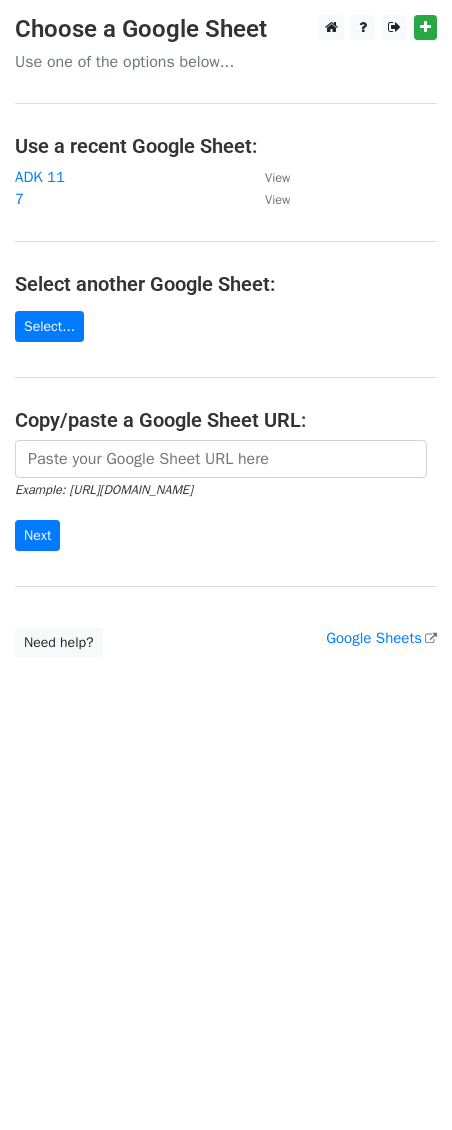 scroll, scrollTop: 0, scrollLeft: 0, axis: both 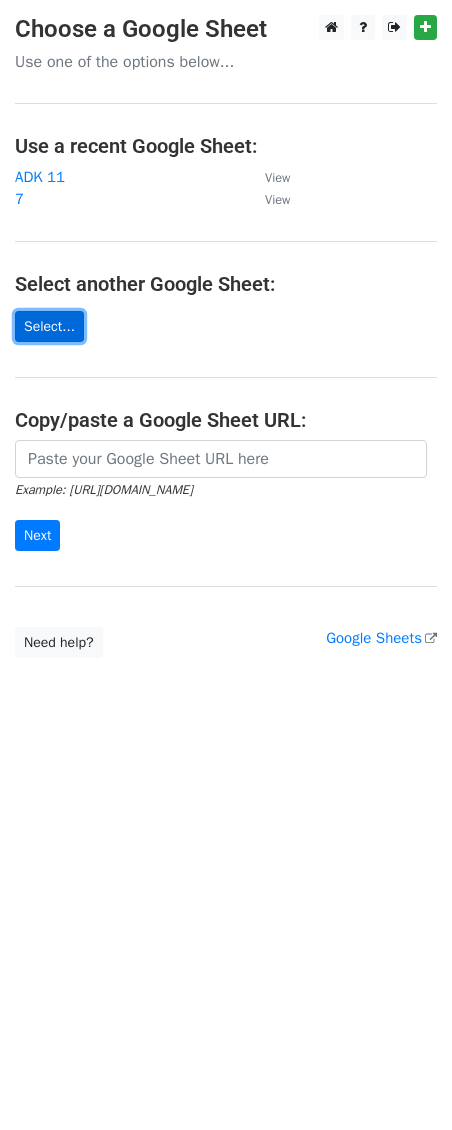 click on "Select..." at bounding box center [49, 326] 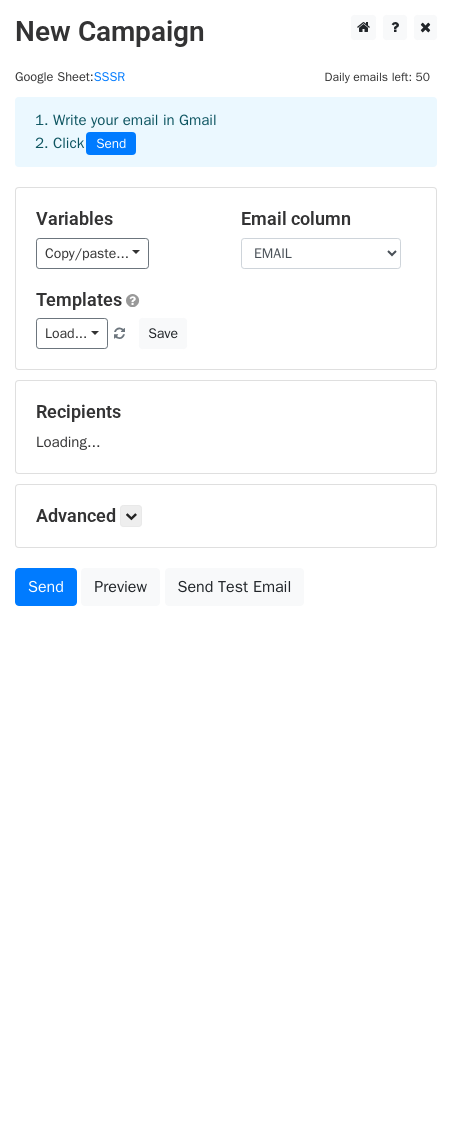 scroll, scrollTop: 0, scrollLeft: 0, axis: both 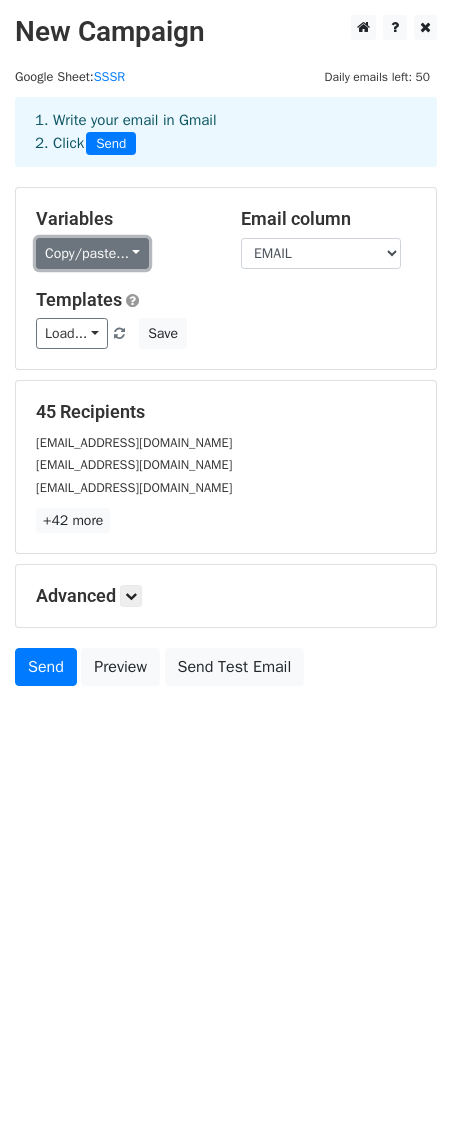 click on "Copy/paste..." at bounding box center (92, 253) 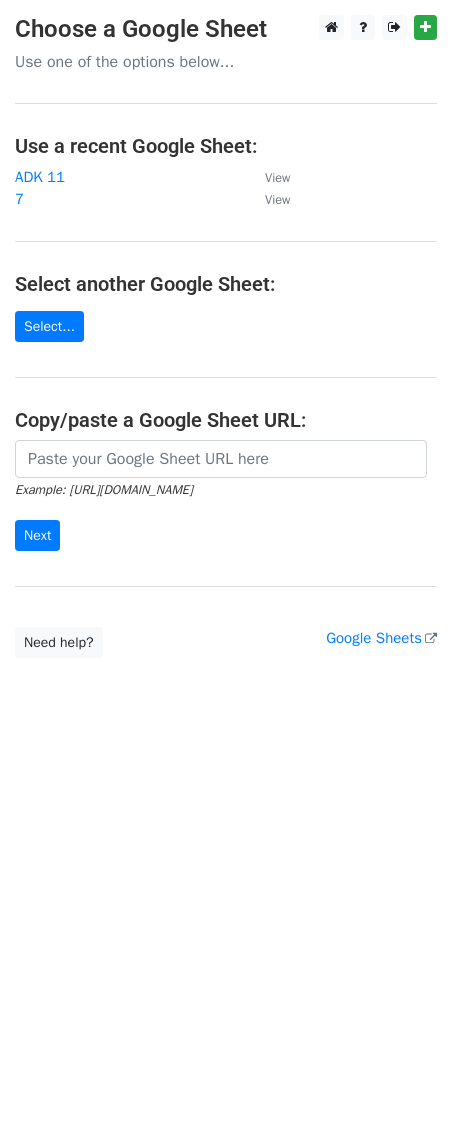scroll, scrollTop: 0, scrollLeft: 0, axis: both 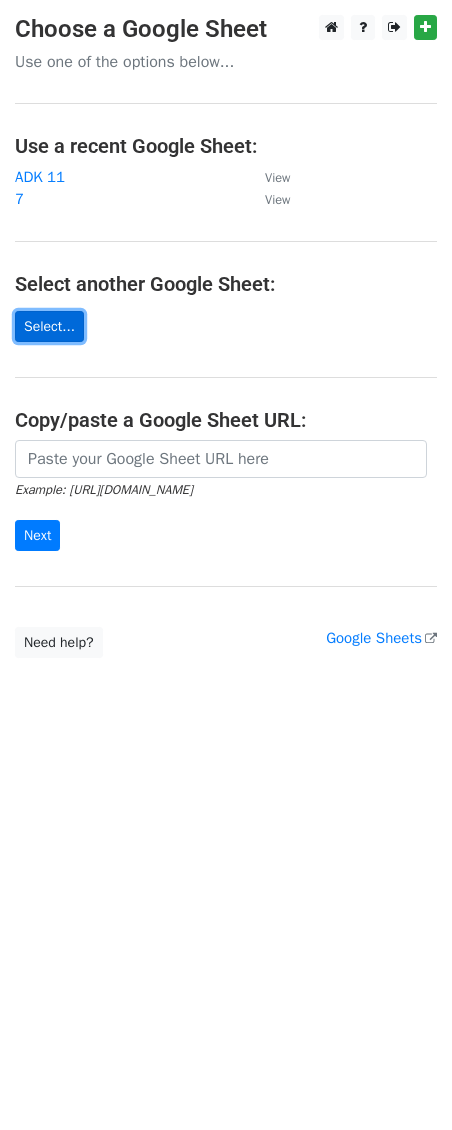 click on "Select..." at bounding box center (49, 326) 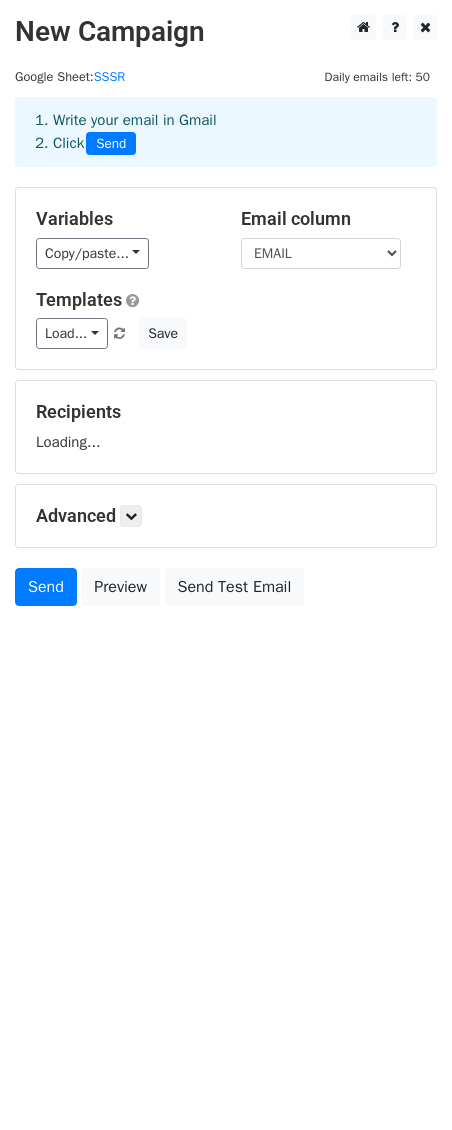 scroll, scrollTop: 0, scrollLeft: 0, axis: both 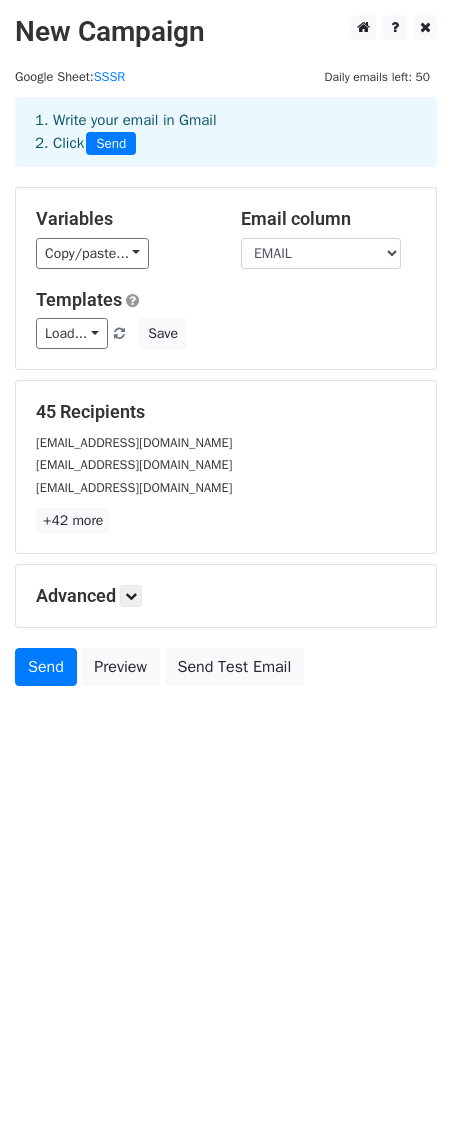 click on "Copy/paste...
{{EMAIL}}
{{TAGIHAN}}
{{NAMA}}" at bounding box center (123, 253) 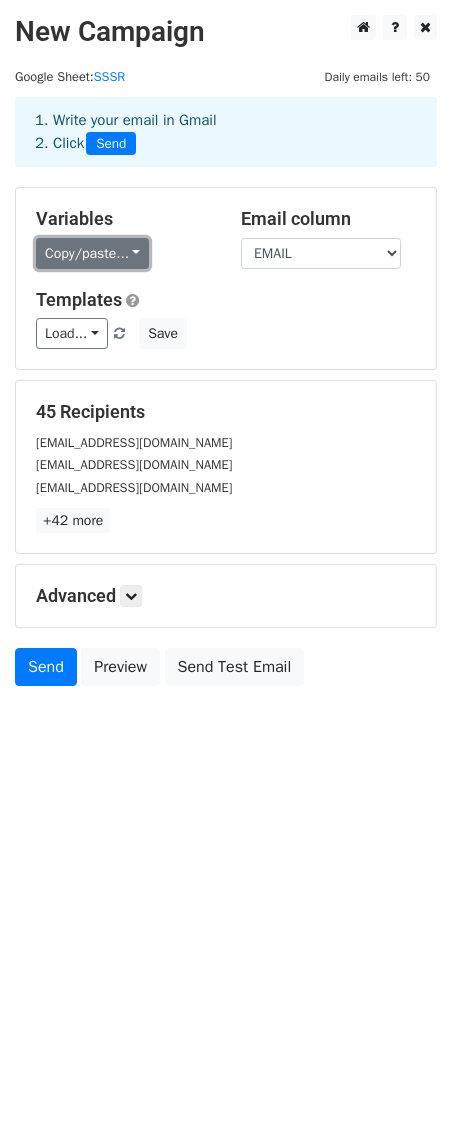 click on "Copy/paste..." at bounding box center (92, 253) 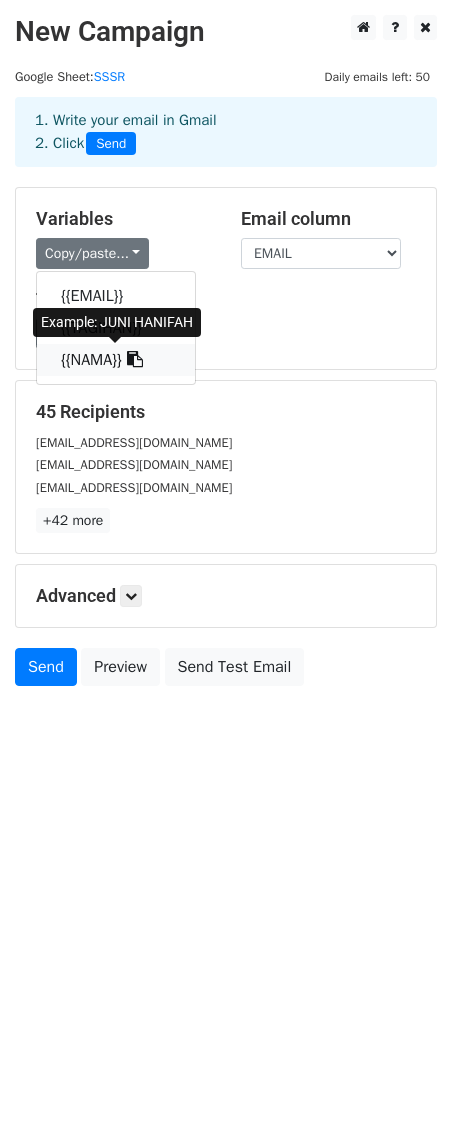 click at bounding box center [135, 359] 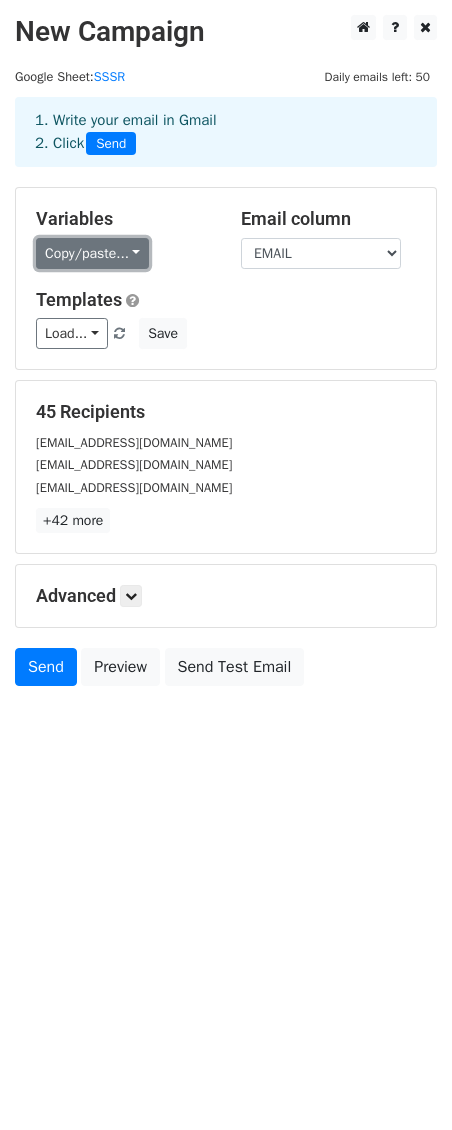 click on "Copy/paste..." at bounding box center (92, 253) 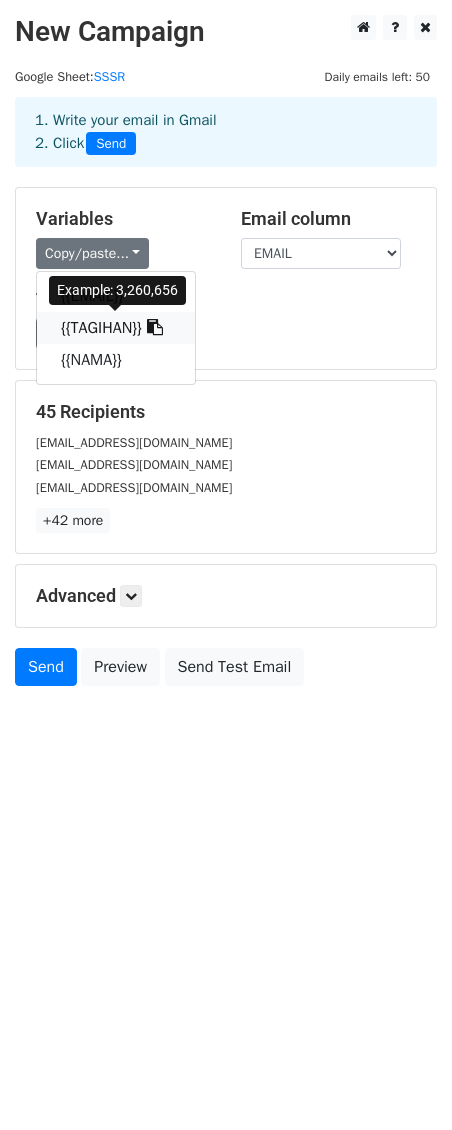 click at bounding box center (155, 327) 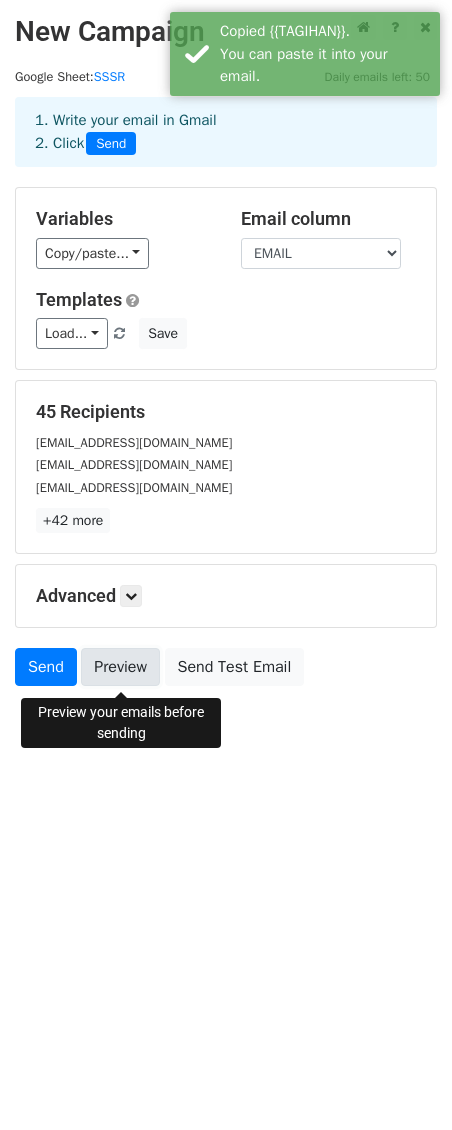 click on "Preview" at bounding box center [120, 667] 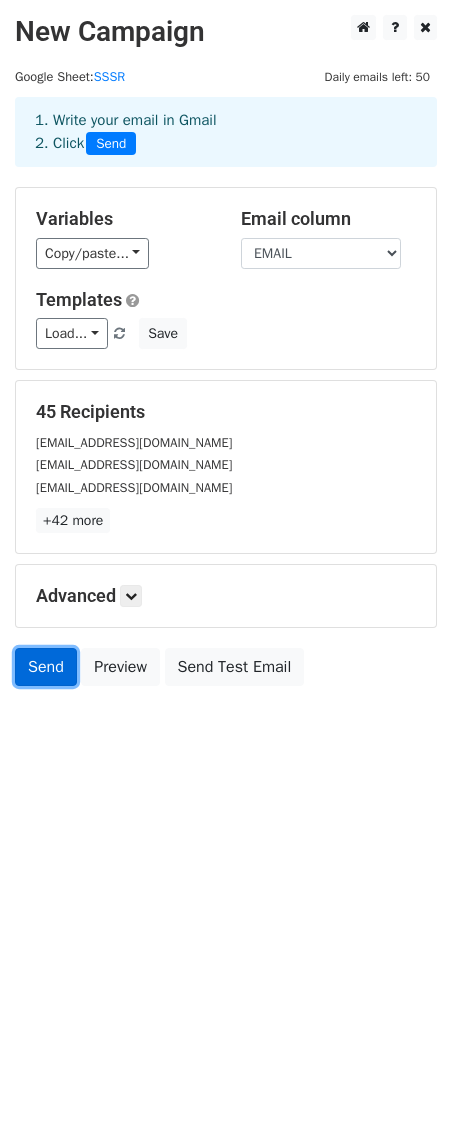 click on "Send" at bounding box center (46, 667) 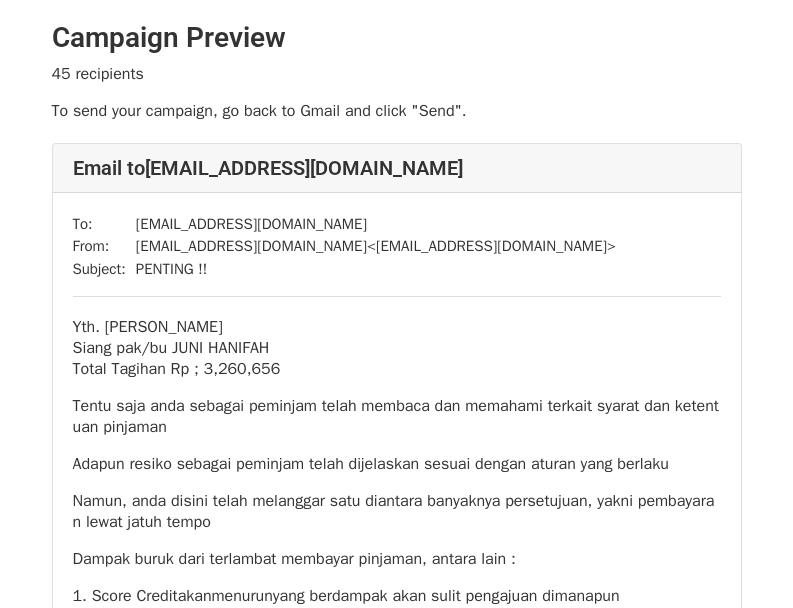 scroll, scrollTop: 0, scrollLeft: 0, axis: both 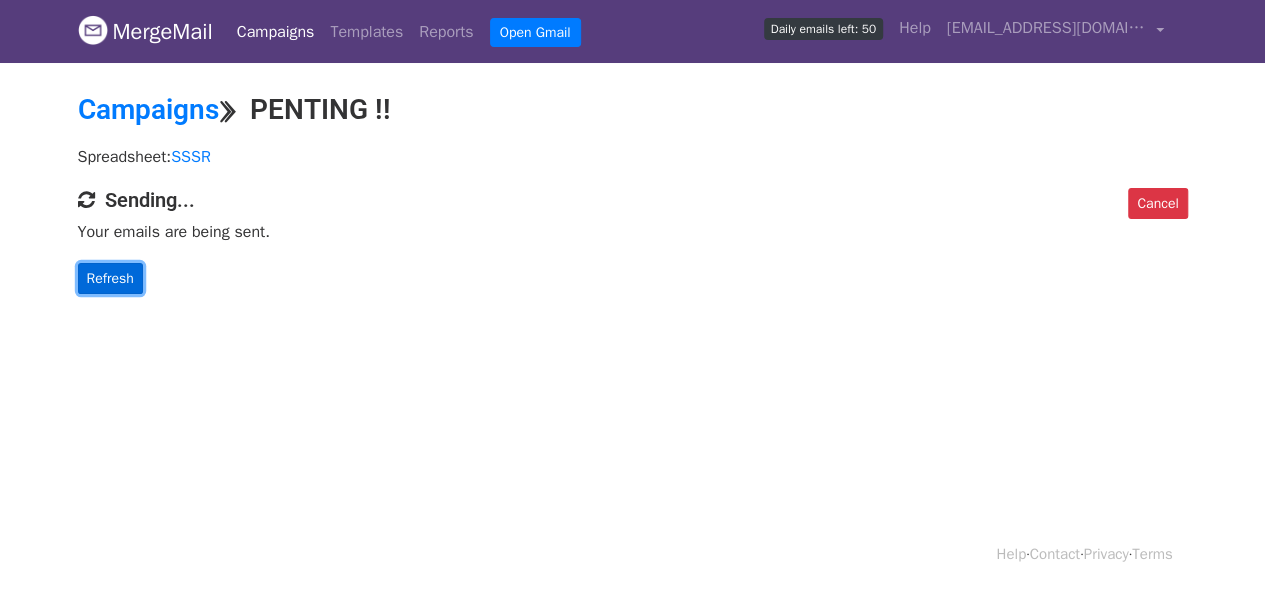click on "Refresh" at bounding box center (110, 278) 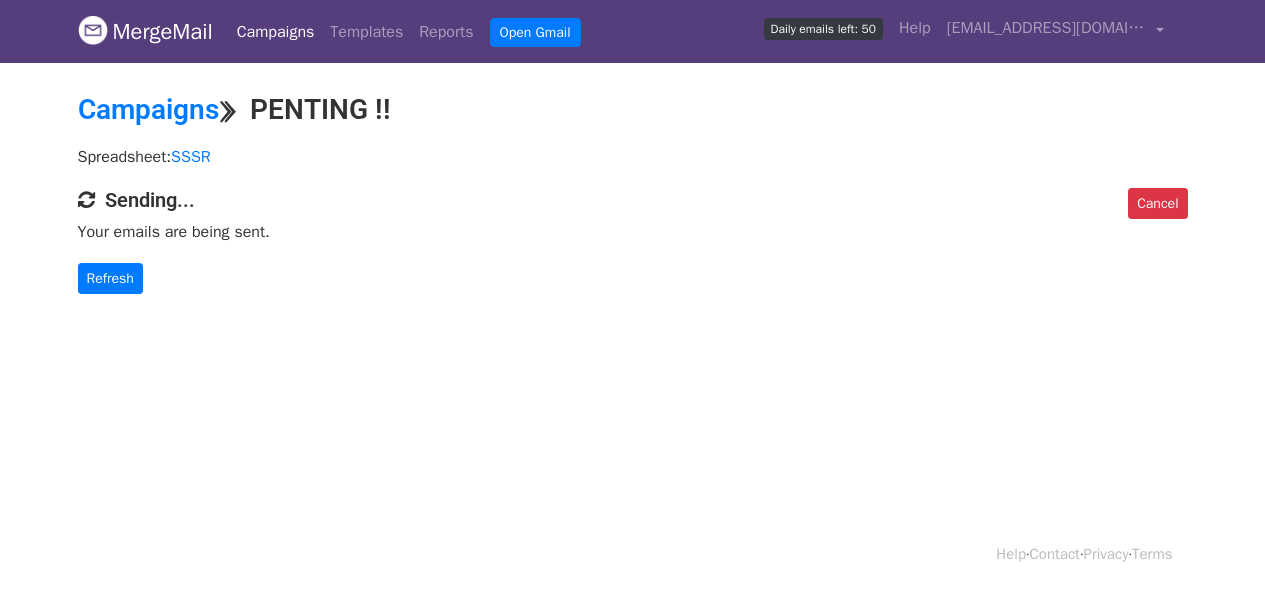 scroll, scrollTop: 0, scrollLeft: 0, axis: both 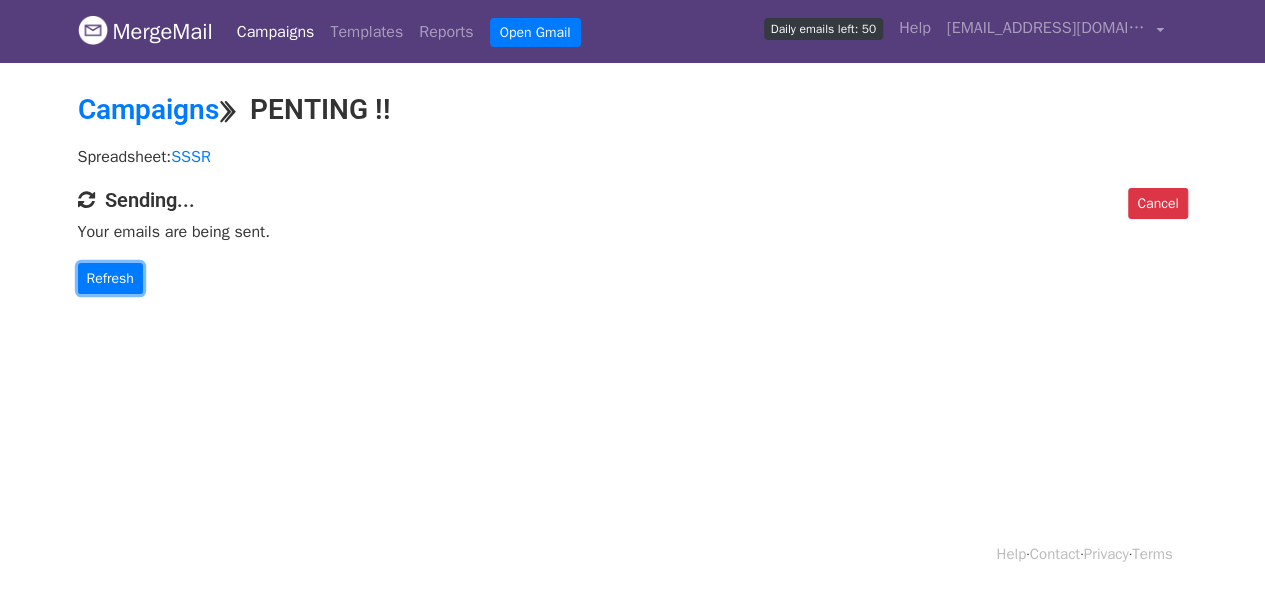 click on "Refresh" at bounding box center [110, 278] 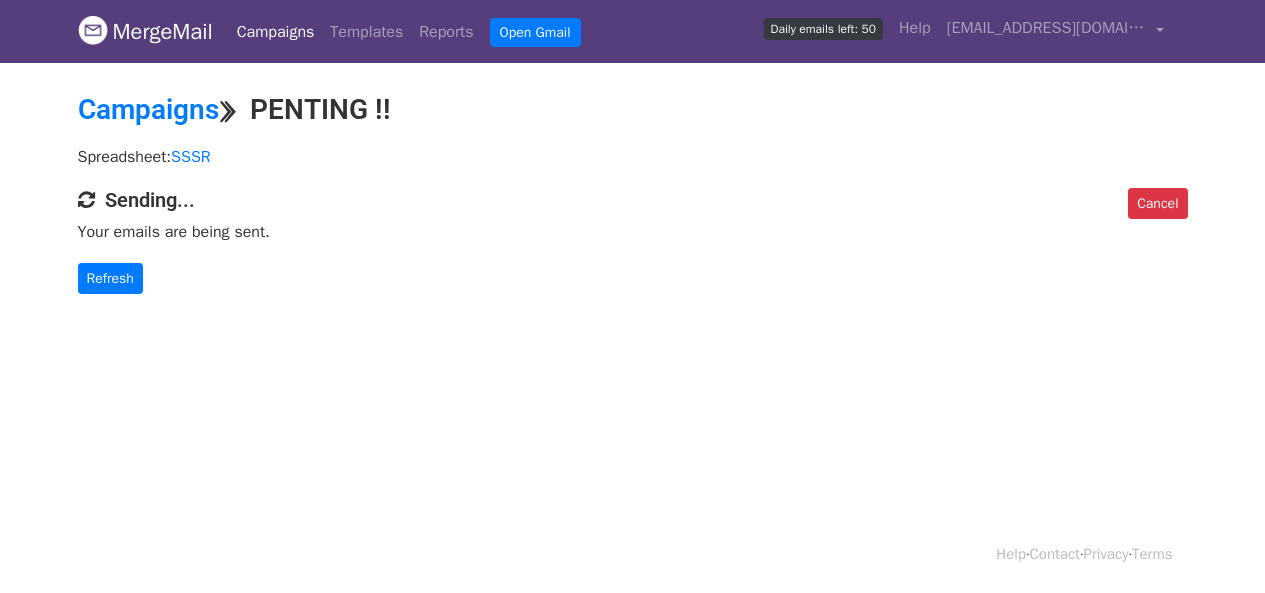 scroll, scrollTop: 0, scrollLeft: 0, axis: both 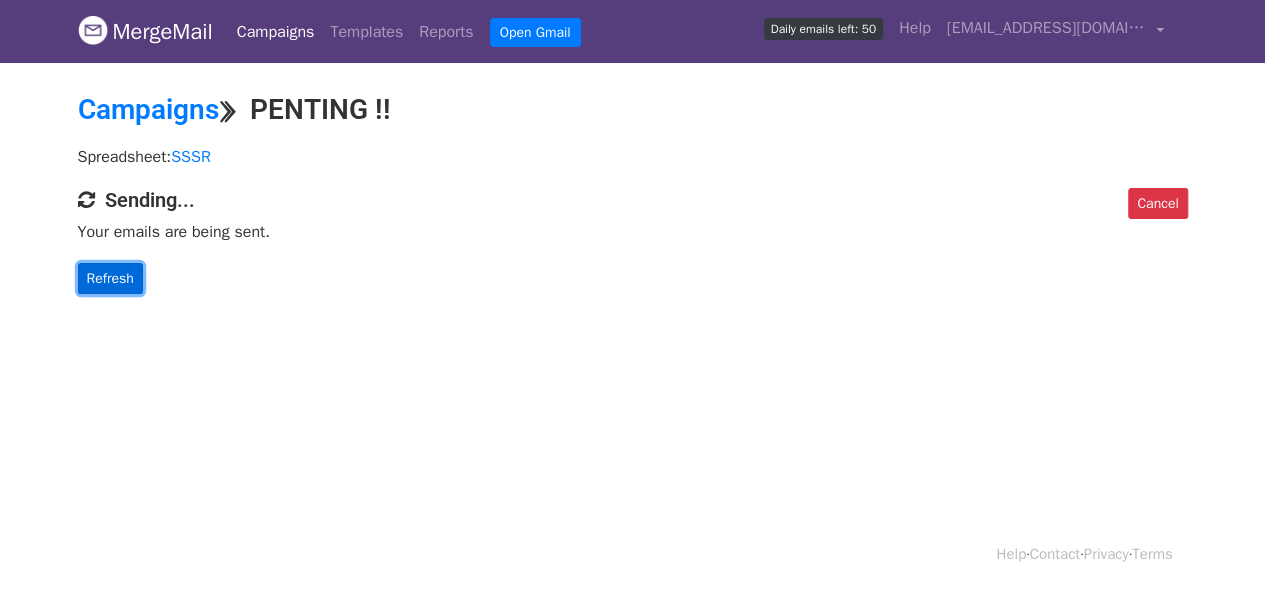 click on "Refresh" at bounding box center [110, 278] 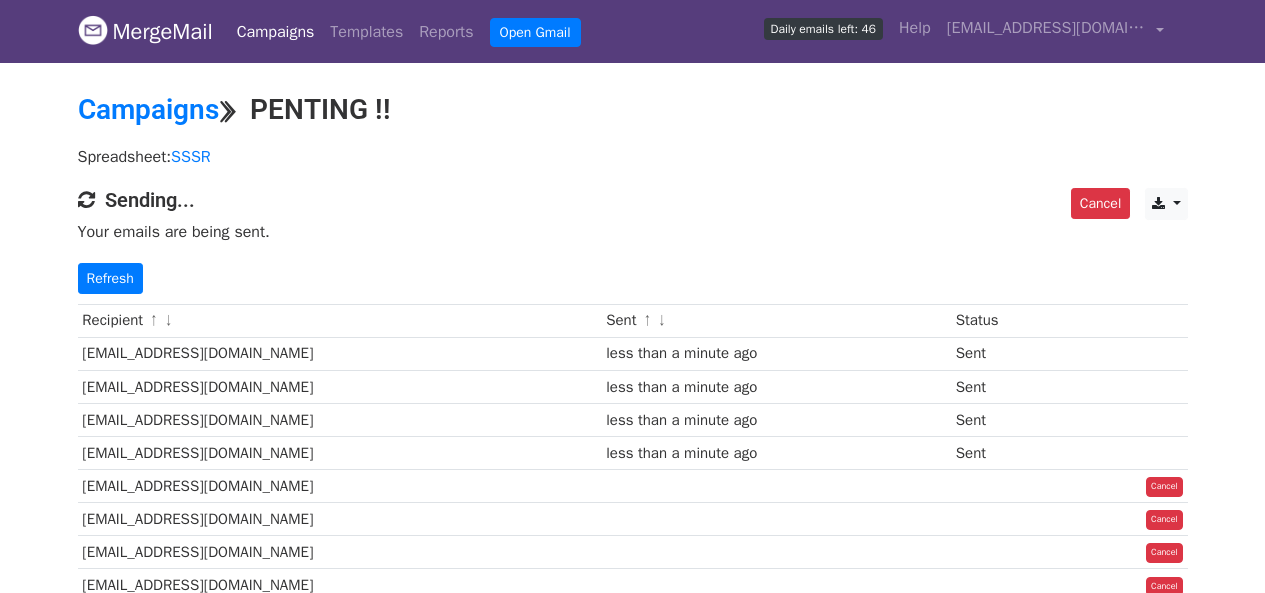 scroll, scrollTop: 0, scrollLeft: 0, axis: both 